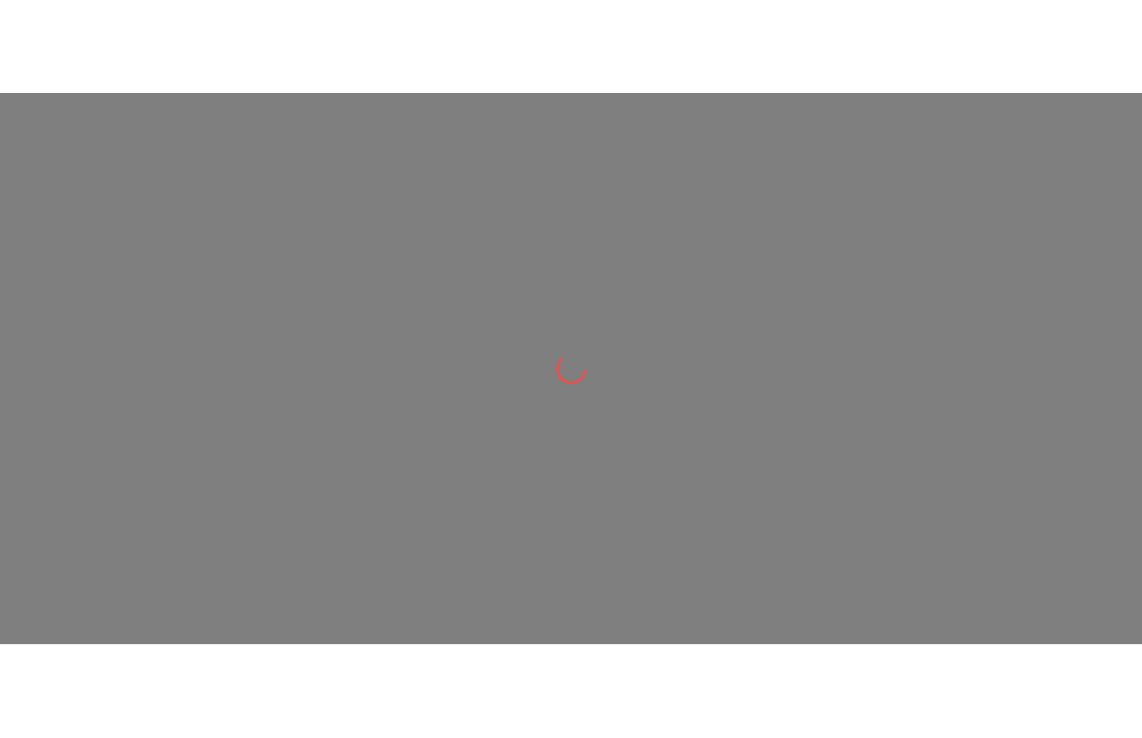 scroll, scrollTop: 0, scrollLeft: 0, axis: both 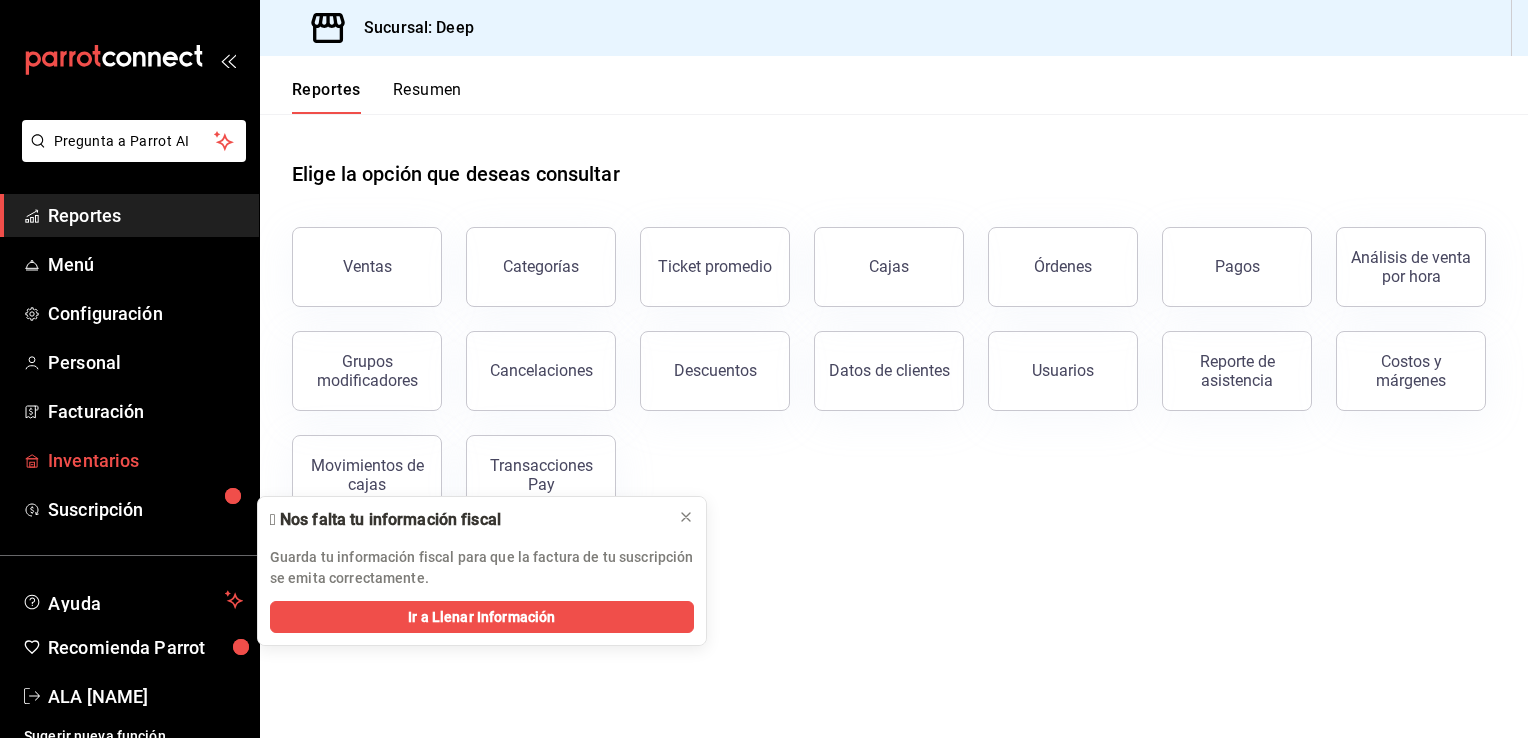 click on "Inventarios" at bounding box center [145, 460] 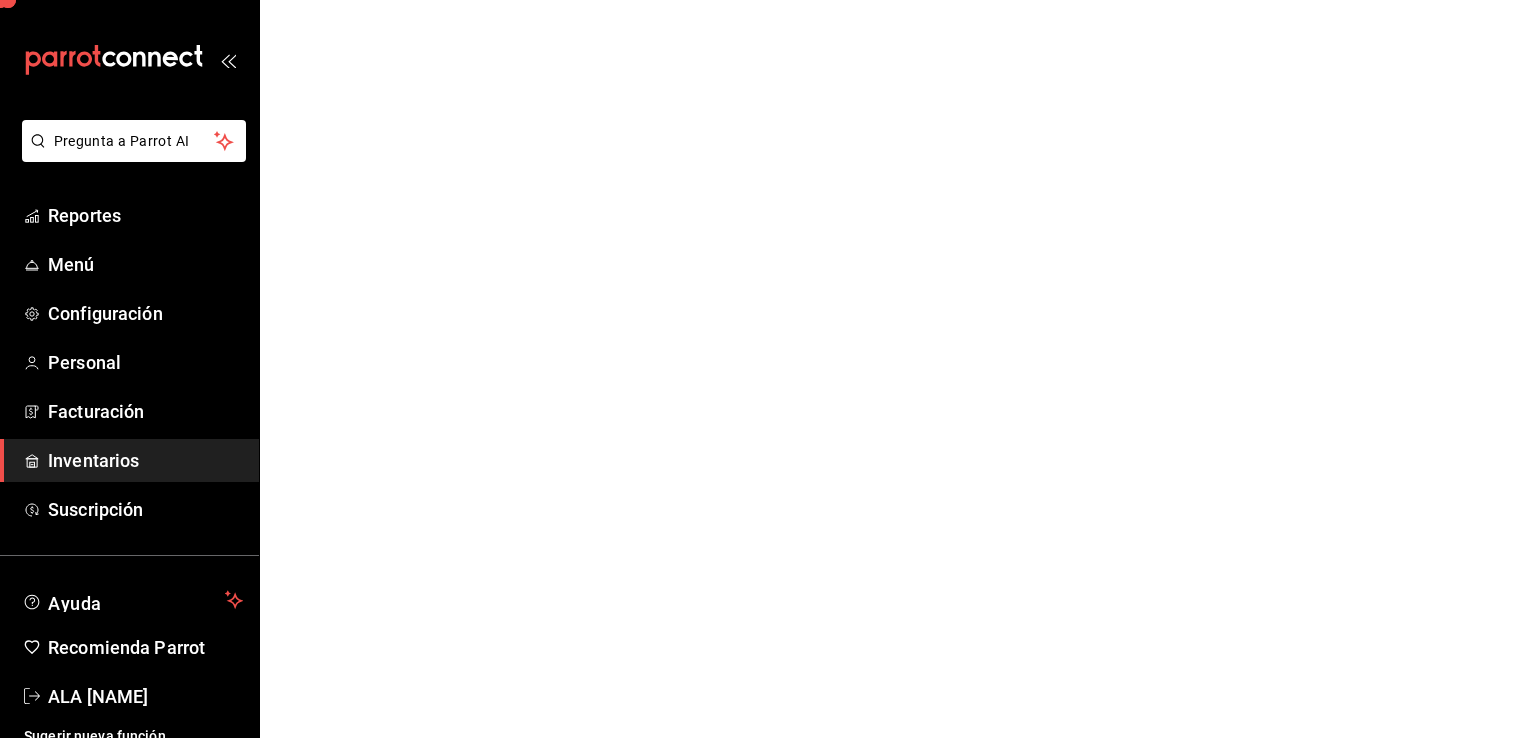 click on "Inventarios" at bounding box center [145, 460] 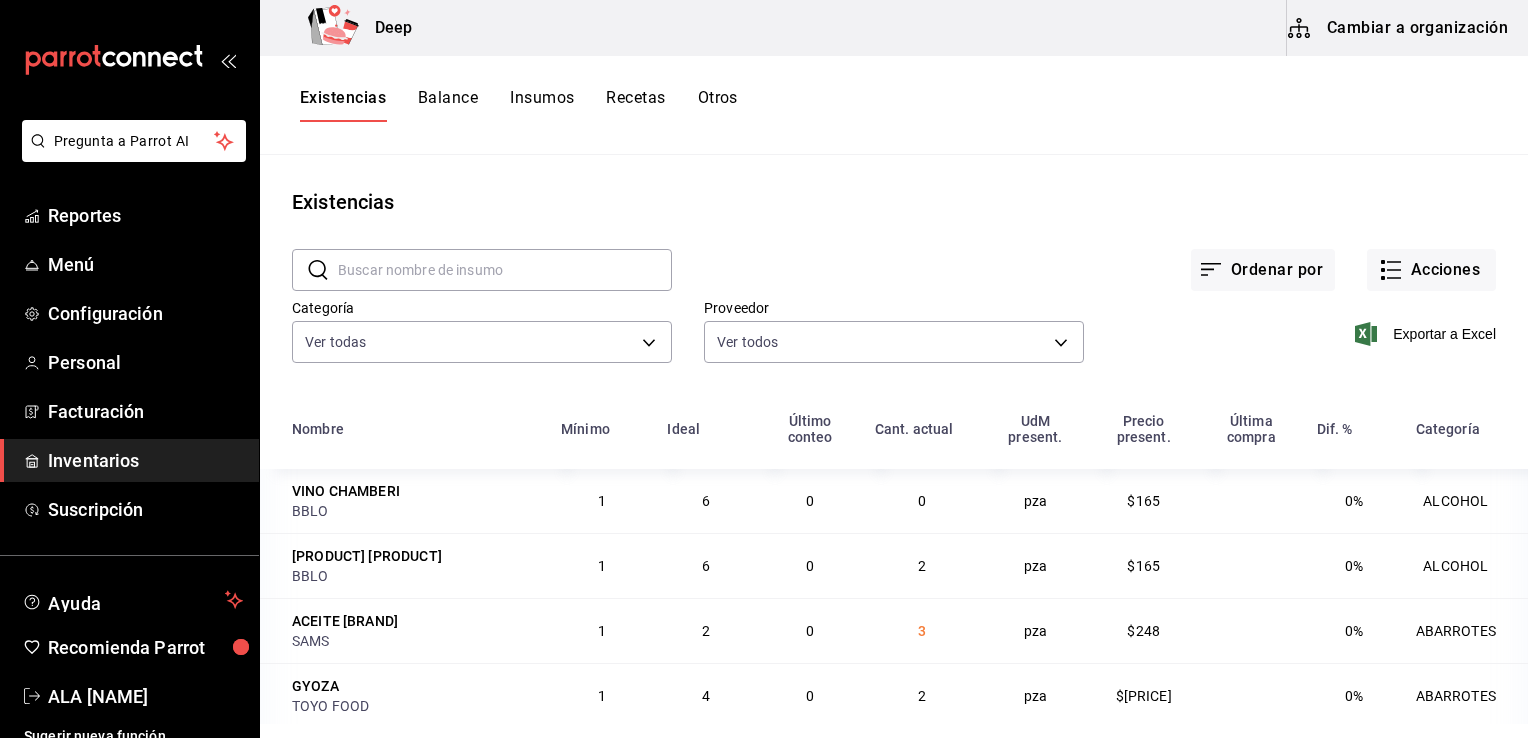 click on "Inventarios" at bounding box center [145, 460] 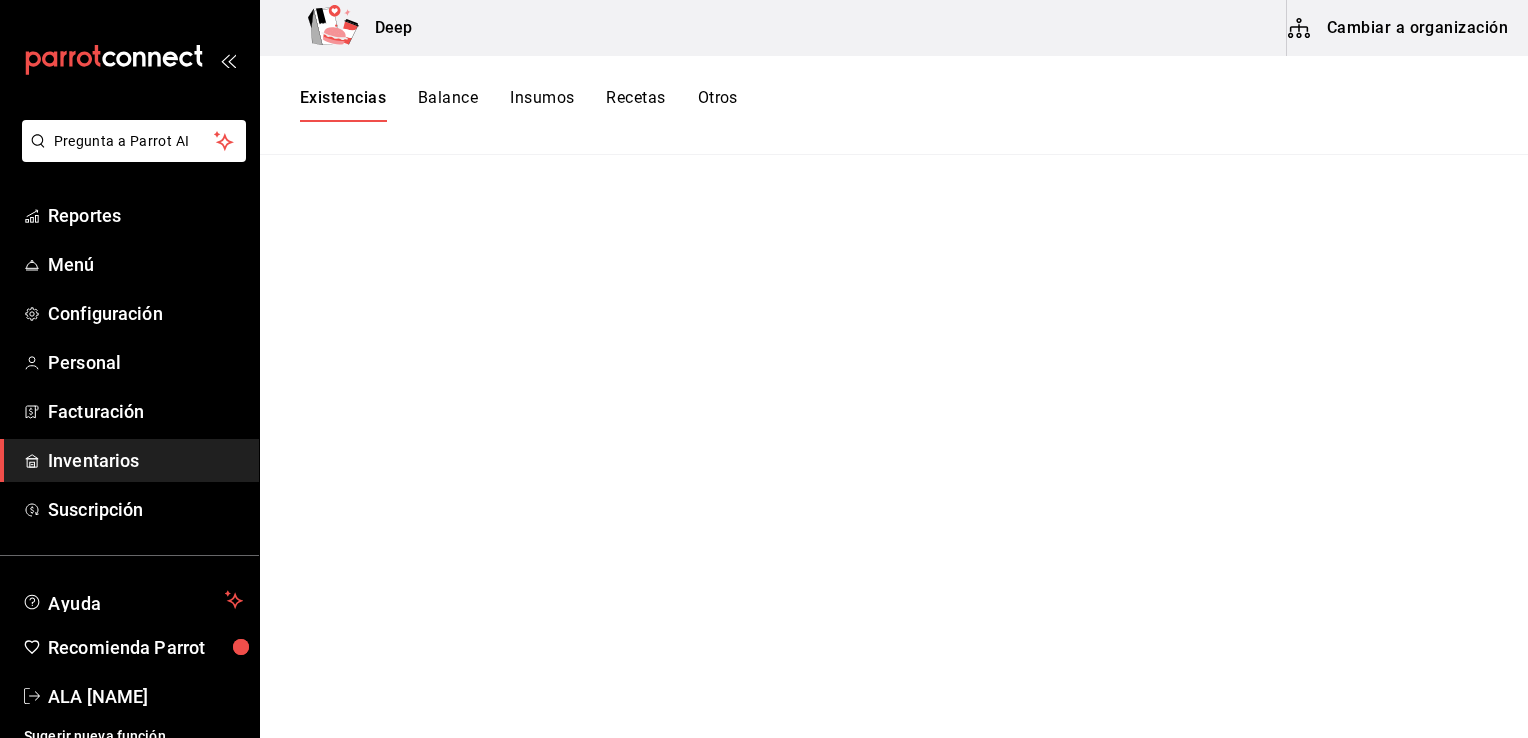 click on "Inventarios" at bounding box center (145, 460) 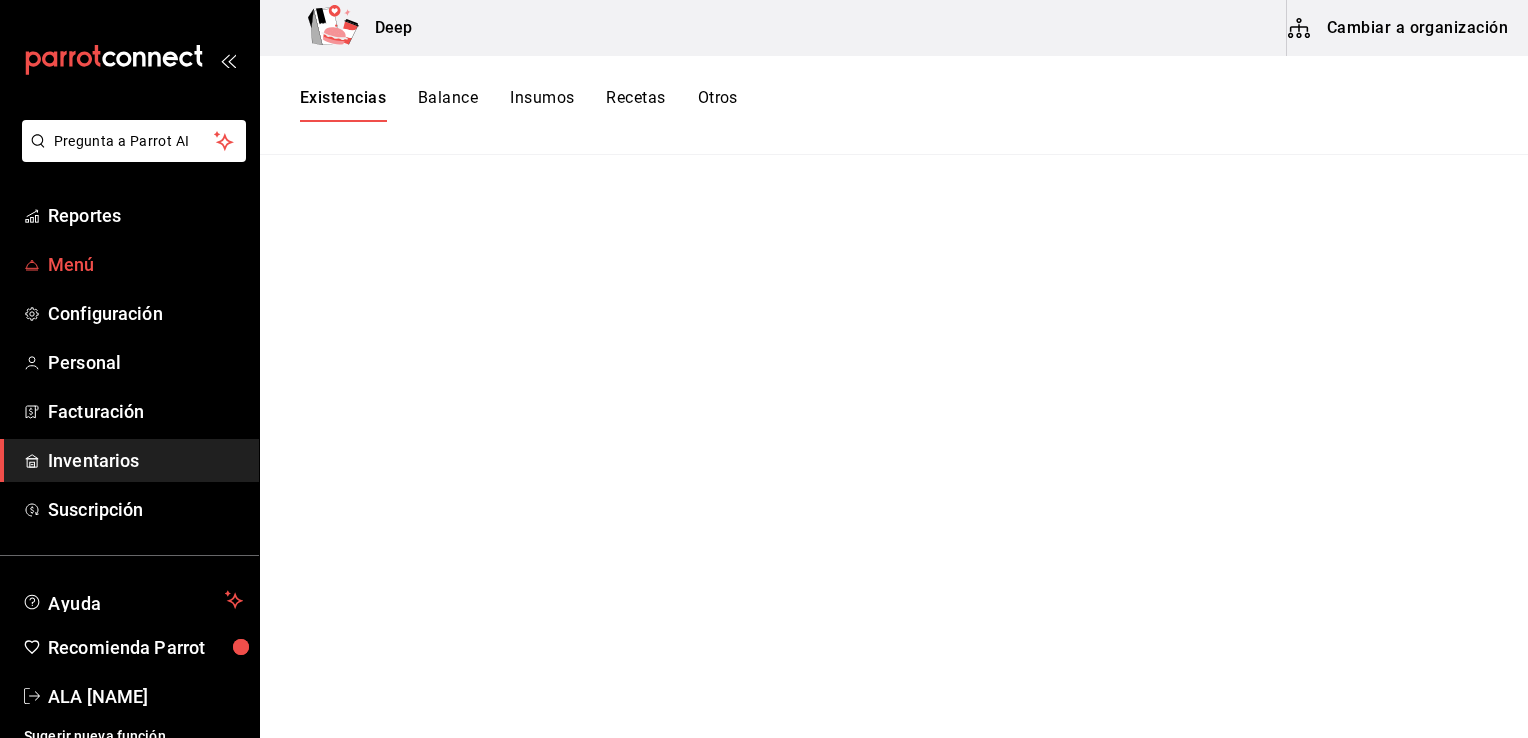 click on "Menú" at bounding box center [145, 264] 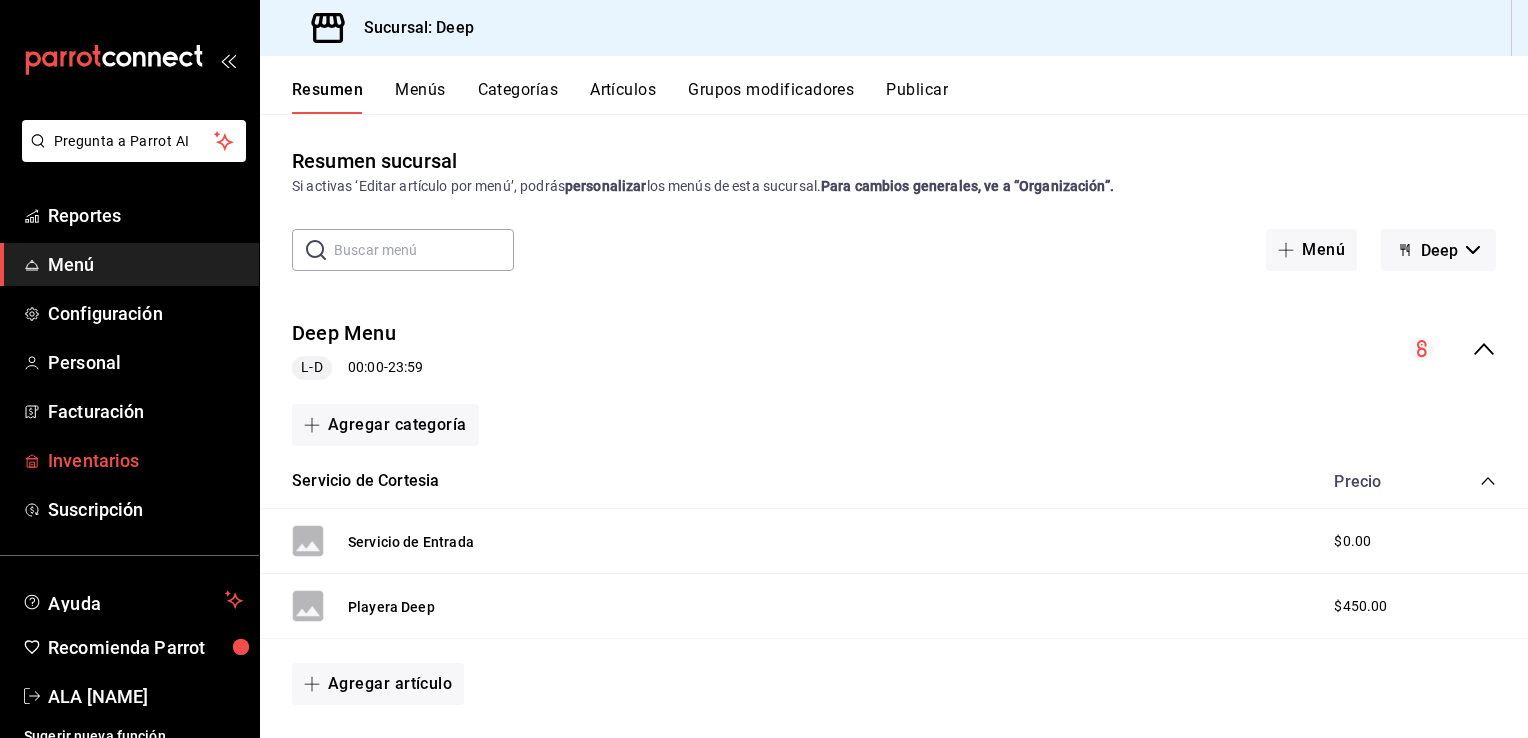 click on "Inventarios" at bounding box center [145, 460] 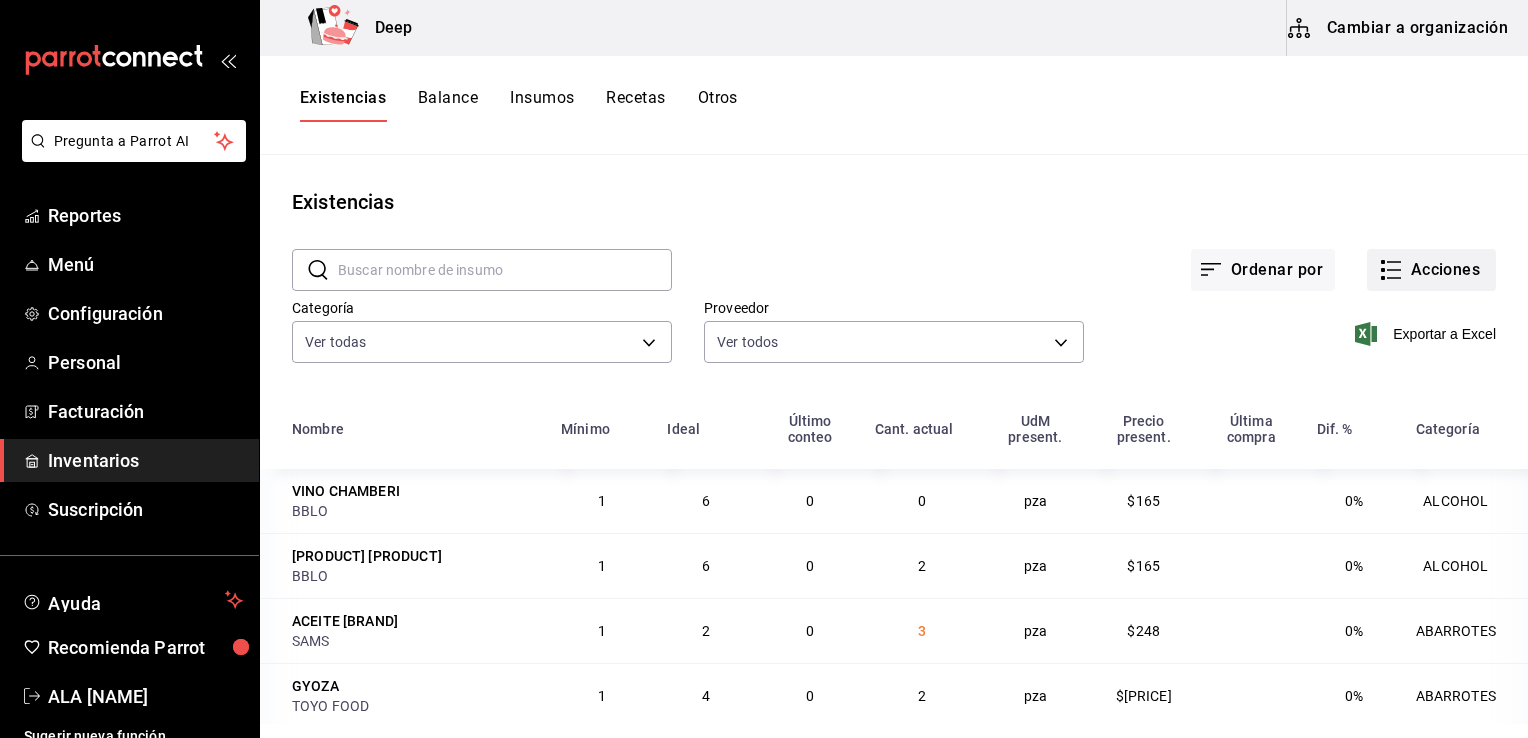 click on "Acciones" at bounding box center (1431, 270) 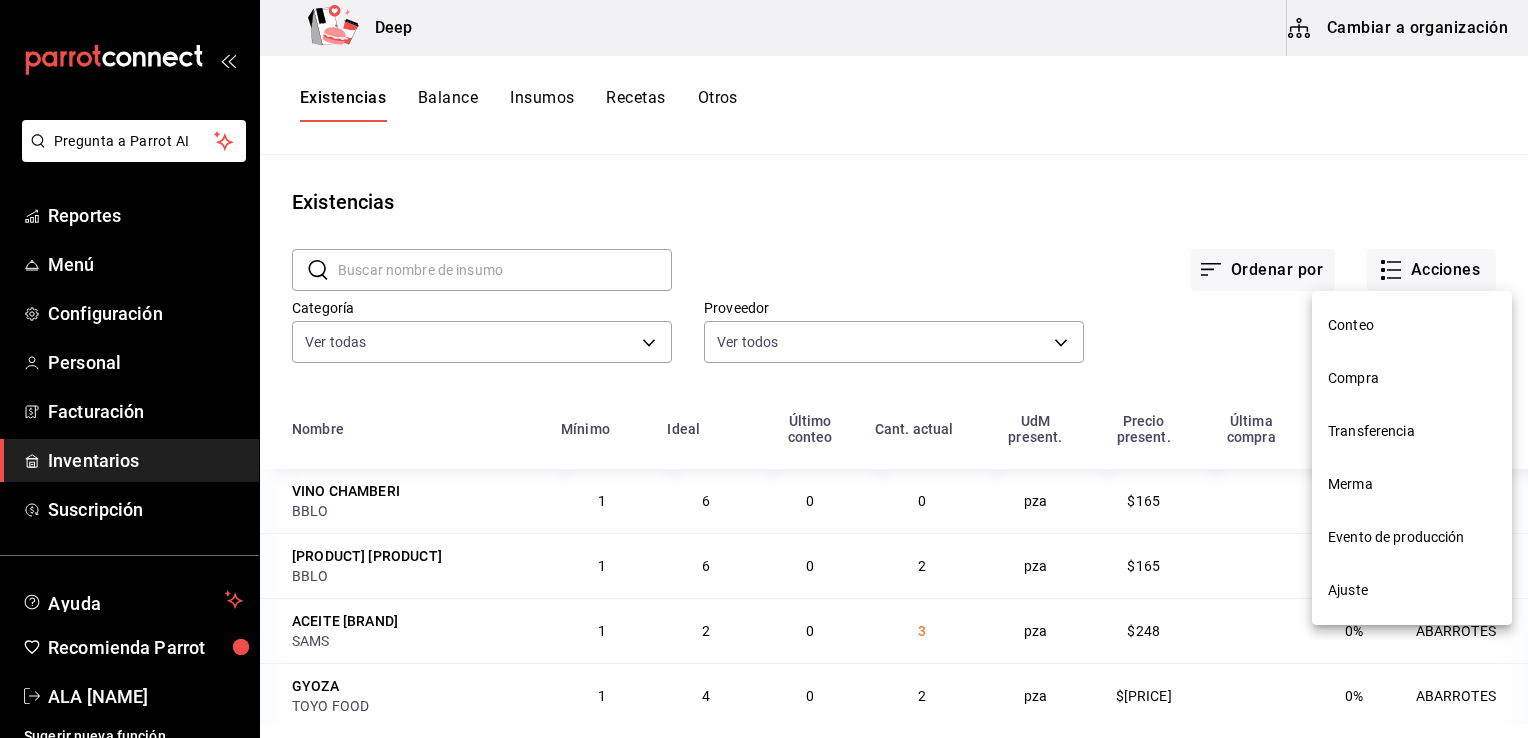 click on "Conteo" at bounding box center (1412, 325) 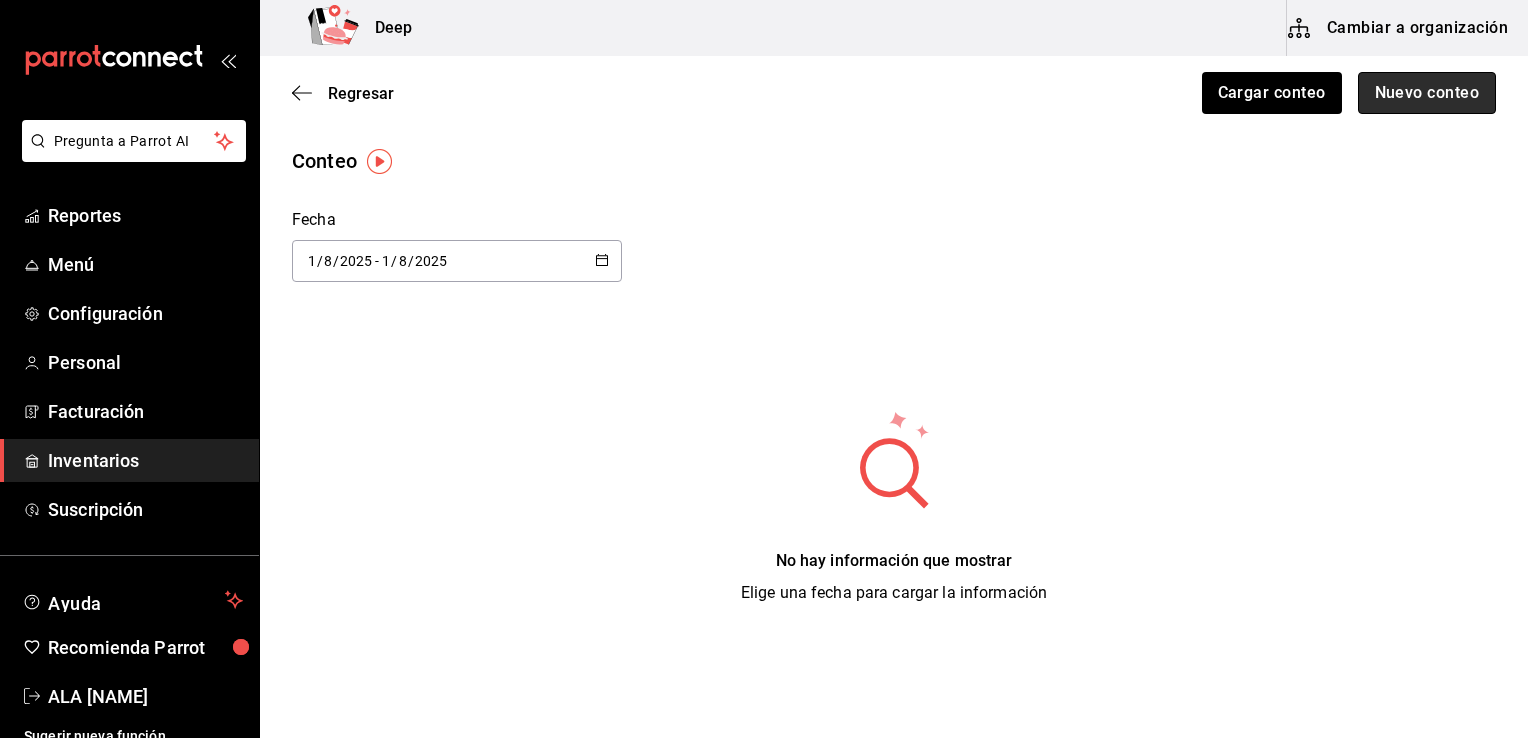 click on "Nuevo conteo" at bounding box center (1427, 93) 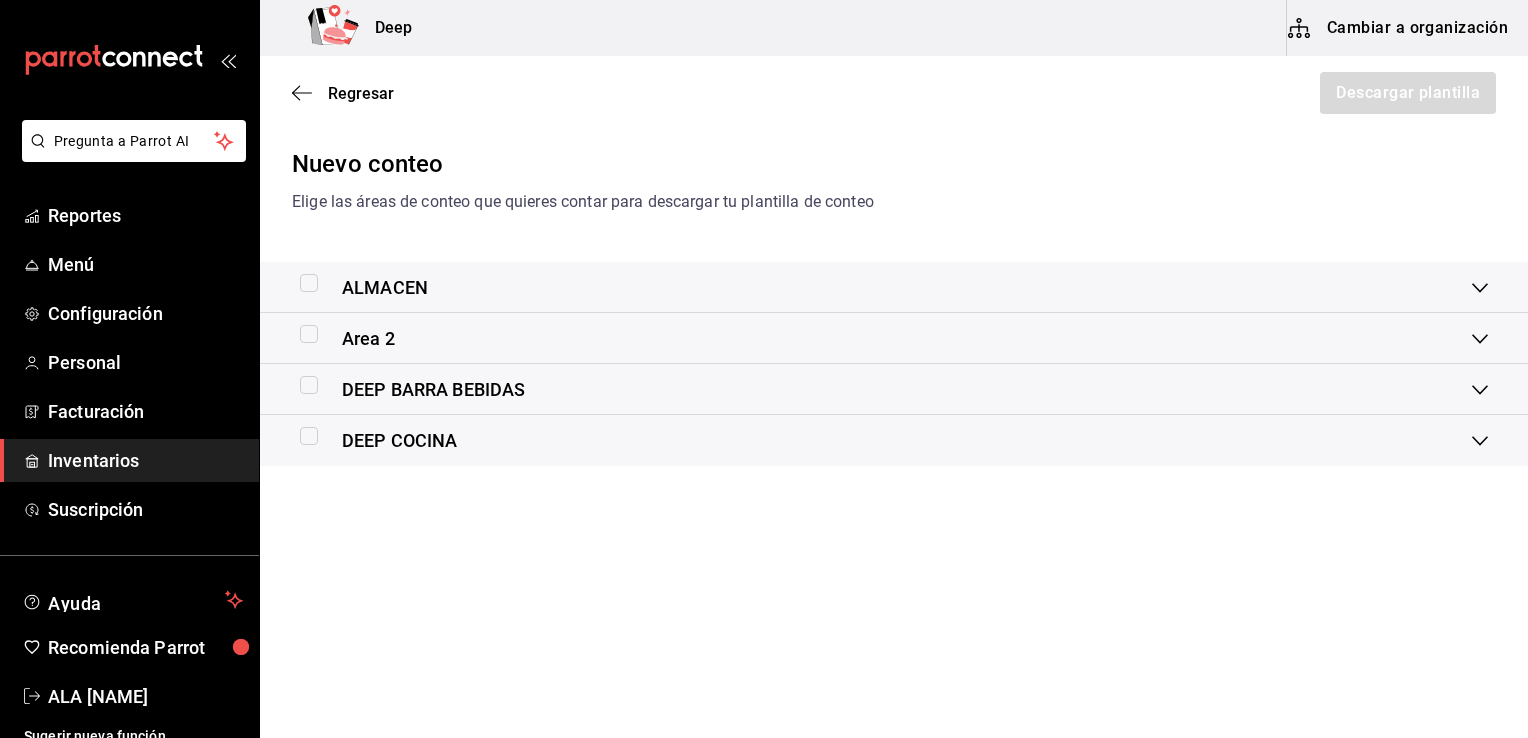 click at bounding box center [309, 385] 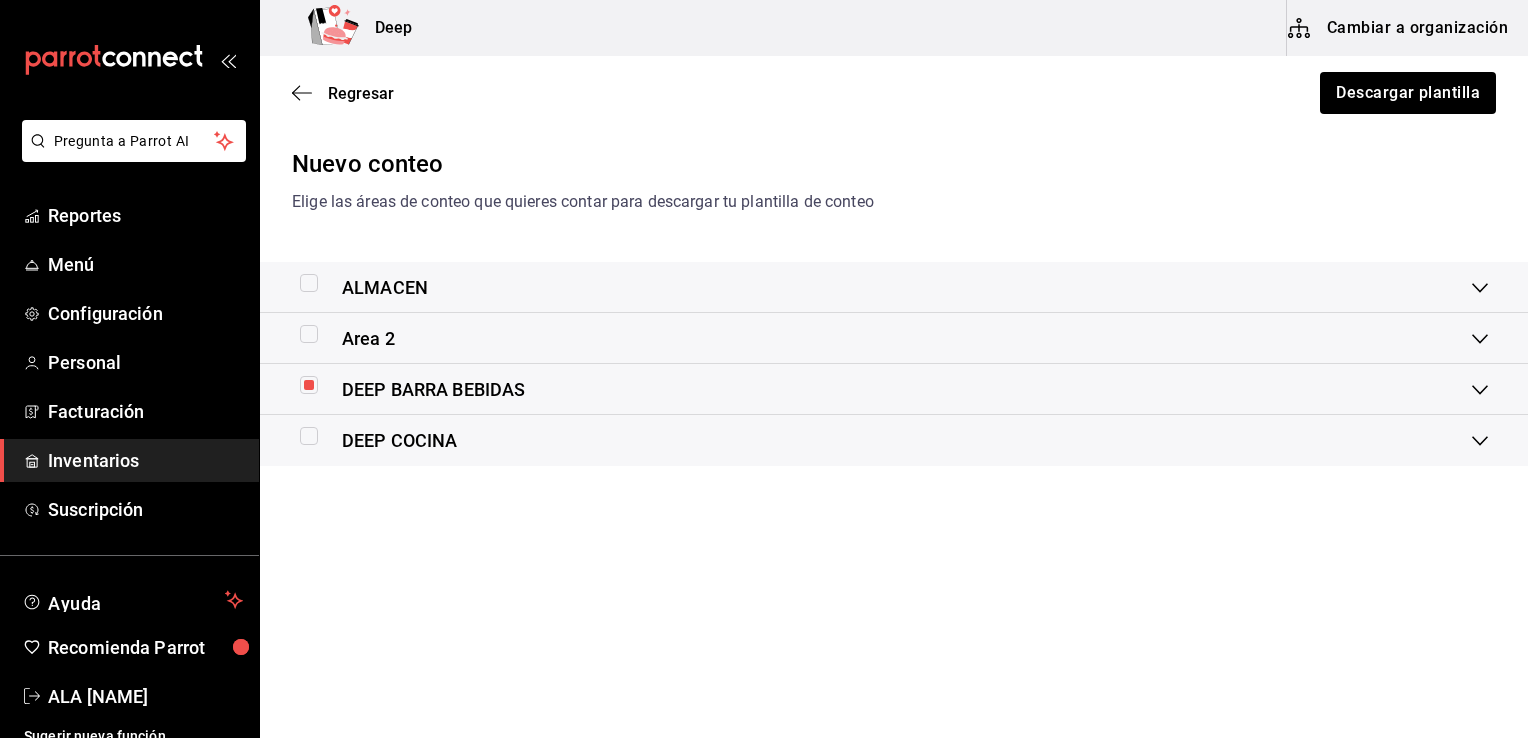 click at bounding box center [309, 436] 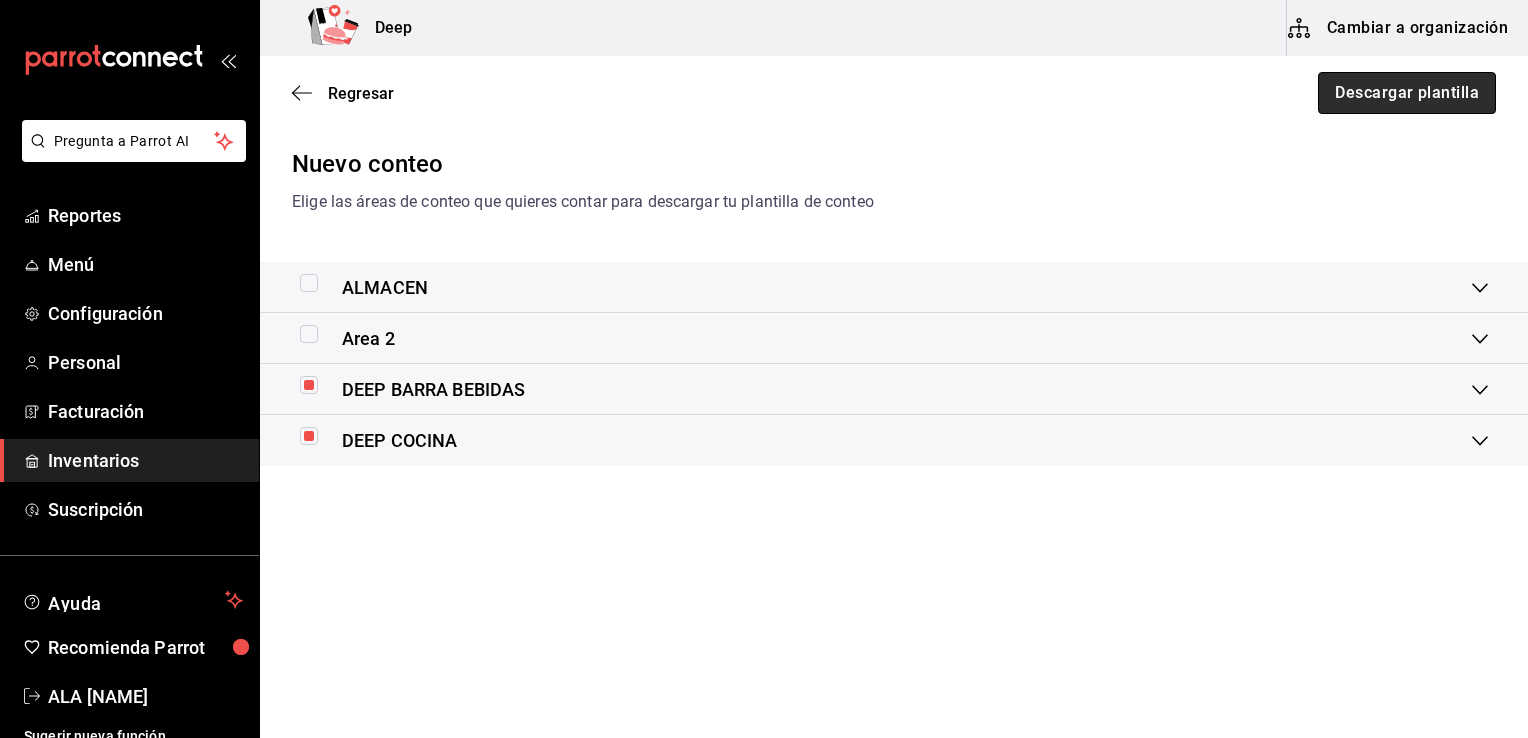 click on "Descargar plantilla" at bounding box center (1407, 93) 